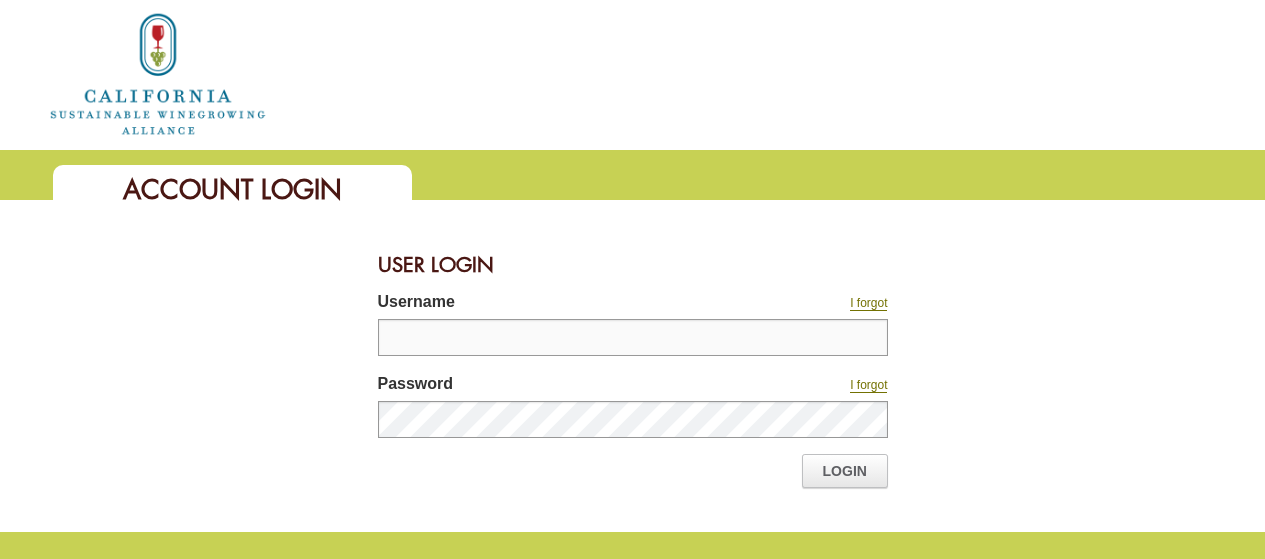 scroll, scrollTop: 0, scrollLeft: 0, axis: both 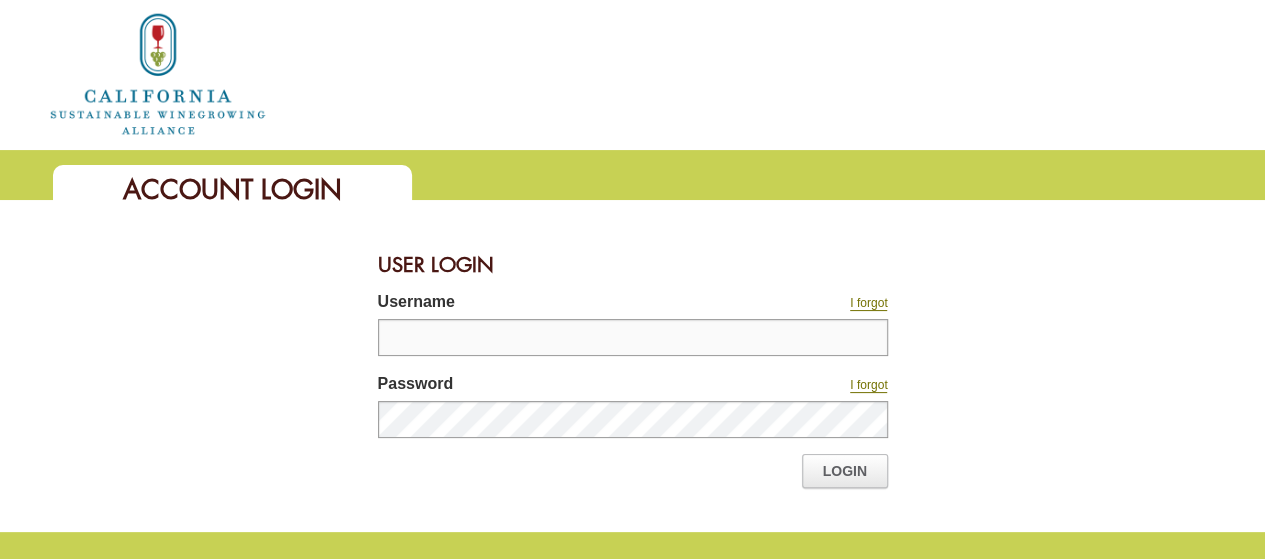 paste on "**********" 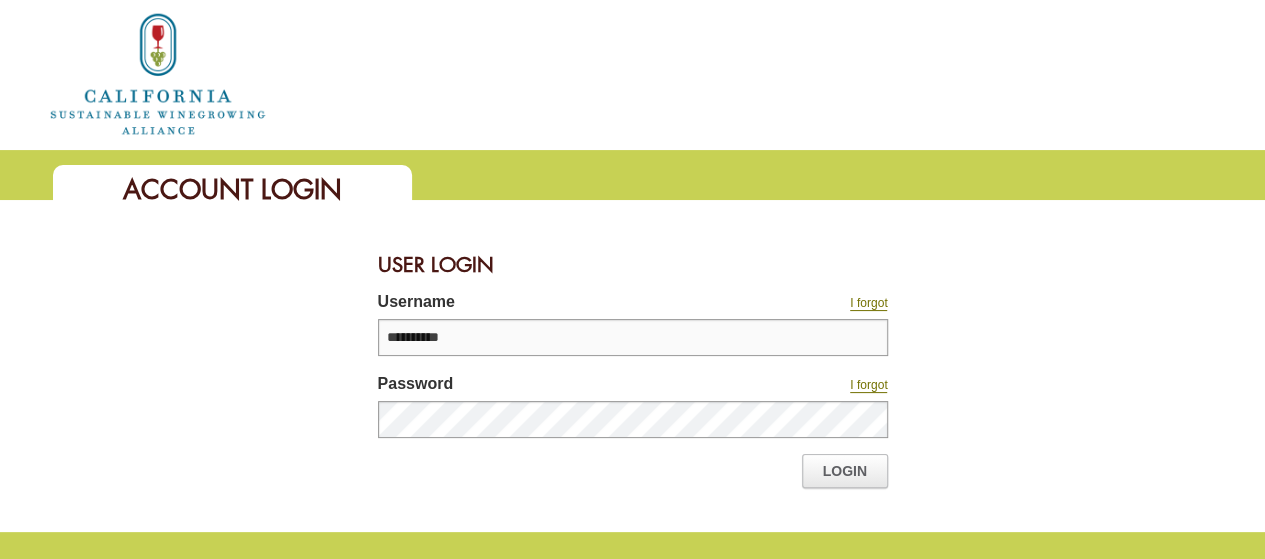 type on "**********" 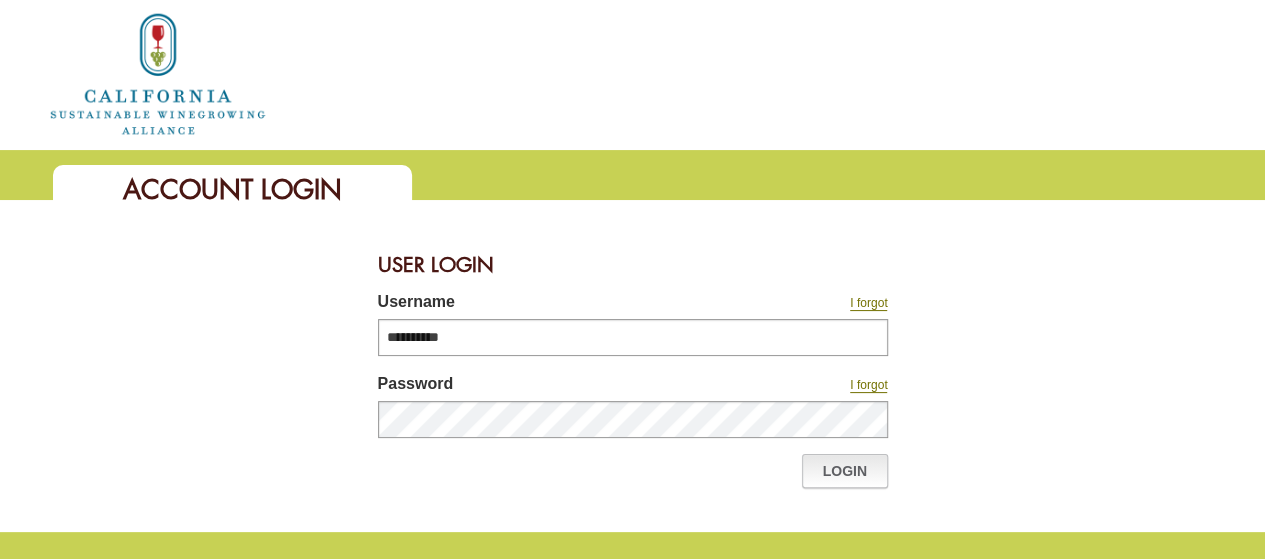 click on "Login" at bounding box center [845, 471] 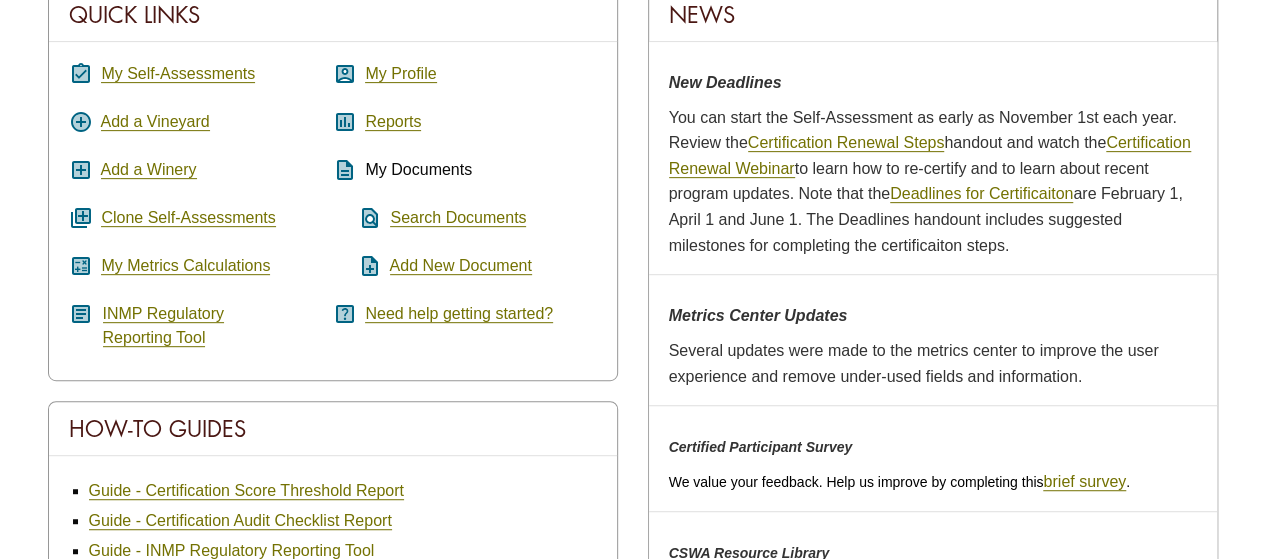 scroll, scrollTop: 362, scrollLeft: 0, axis: vertical 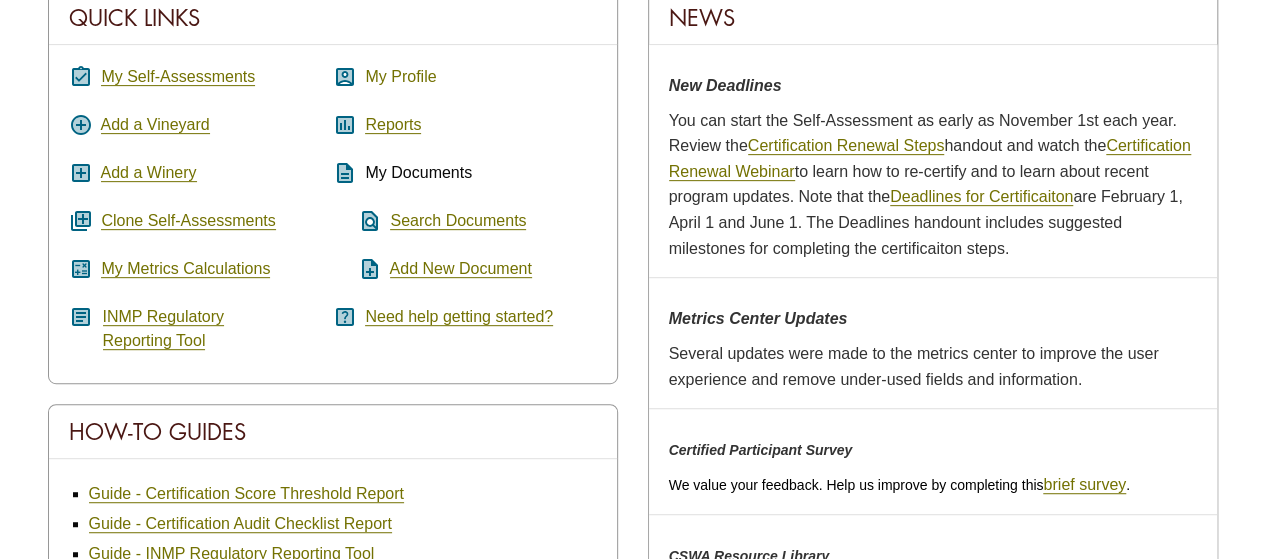 click on "My Profile" at bounding box center [400, 77] 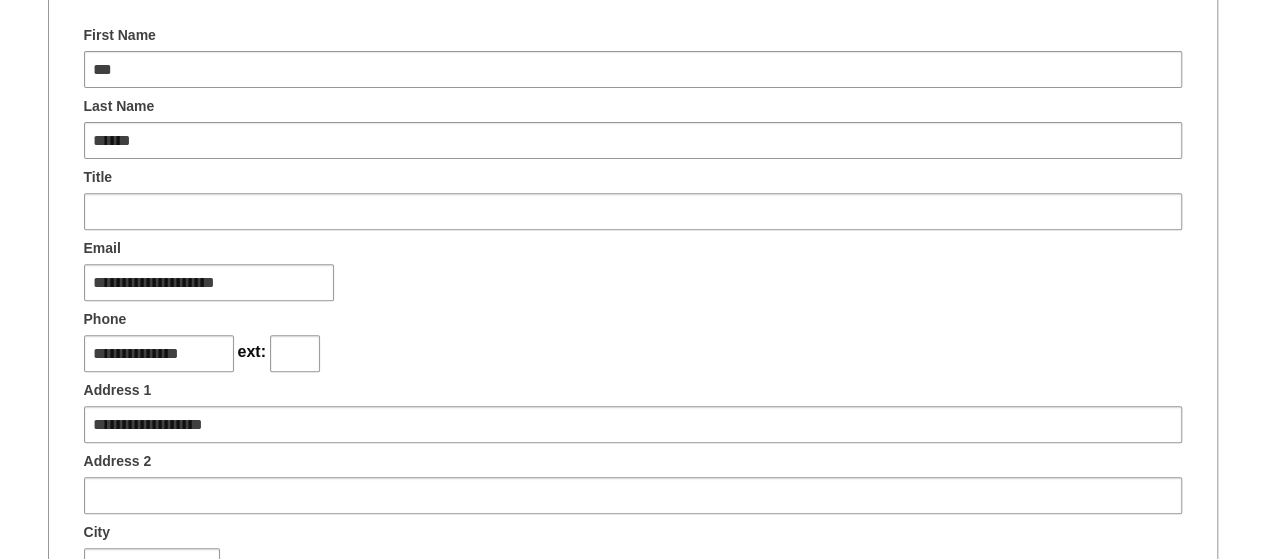 scroll, scrollTop: 299, scrollLeft: 0, axis: vertical 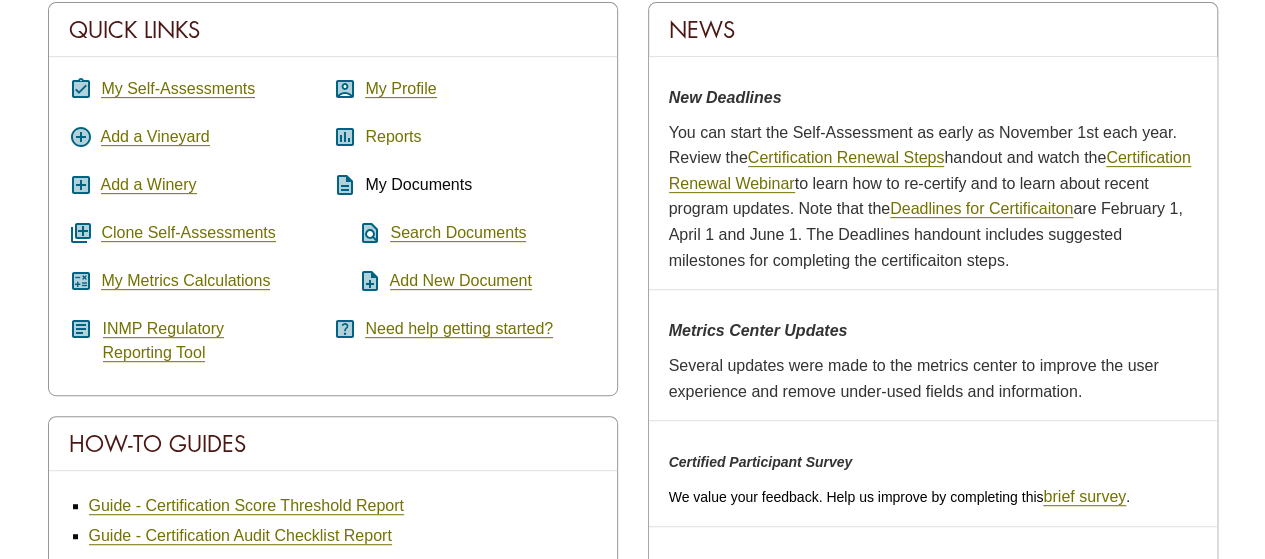 click on "Reports" at bounding box center [393, 137] 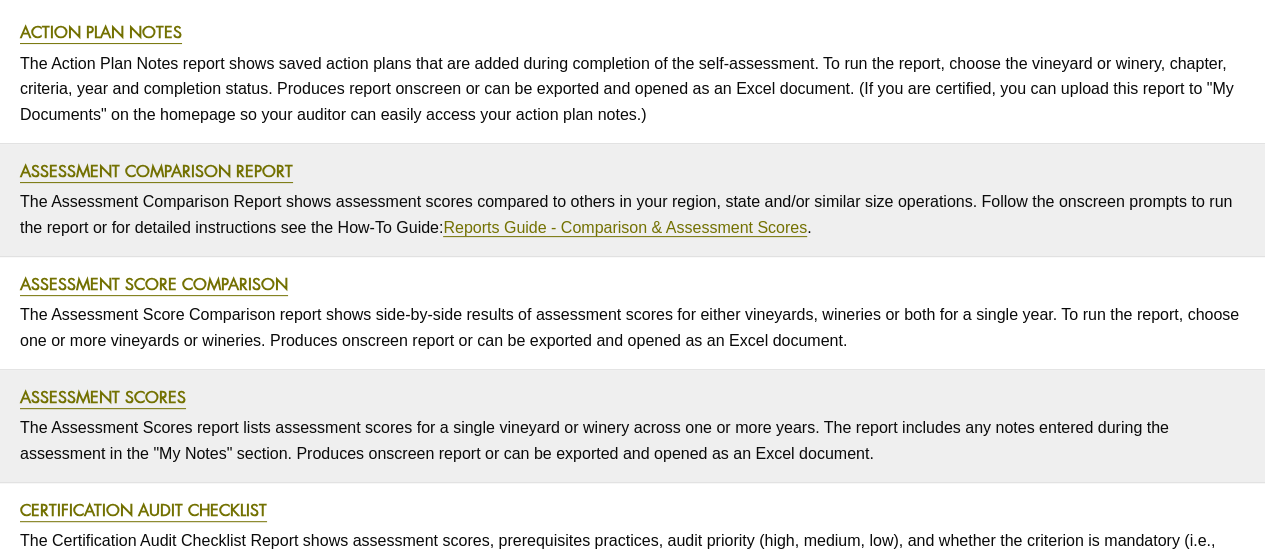 scroll, scrollTop: 0, scrollLeft: 0, axis: both 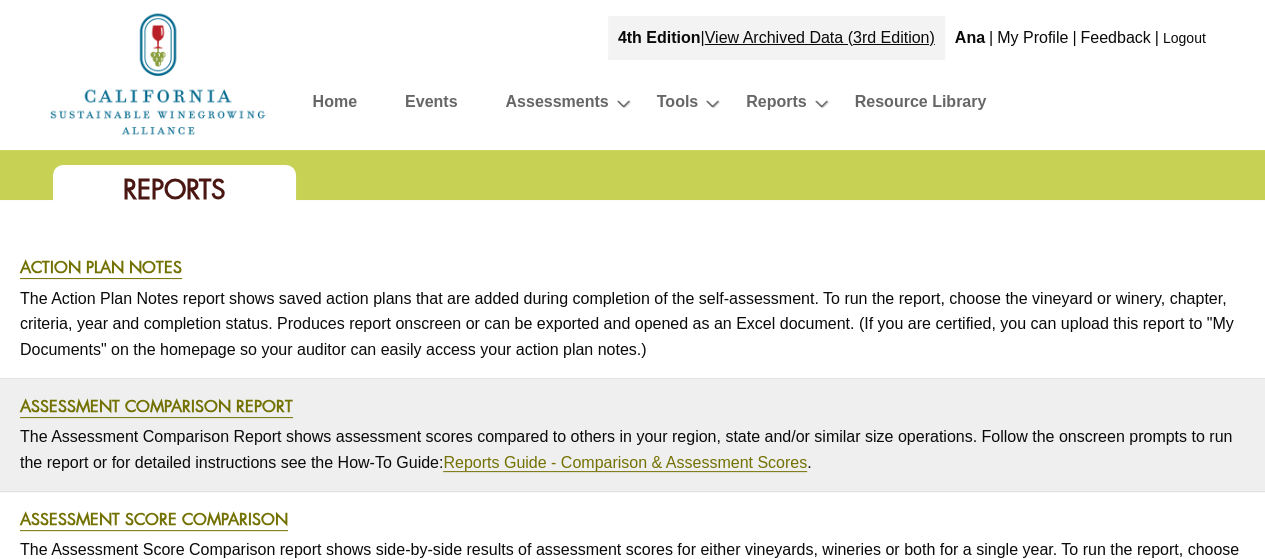 click on "The Action Plan Notes report shows saved action plans that are added during completion of the self-assessment. To run the report, choose the vineyard or winery, chapter, criteria, year and completion status.
Produces report onscreen or can be exported and opened as an Excel document.  (If you are certified, you can upload this report to "My Documents" on the homepage so your auditor can easily access your action plan notes.)" at bounding box center [632, 324] 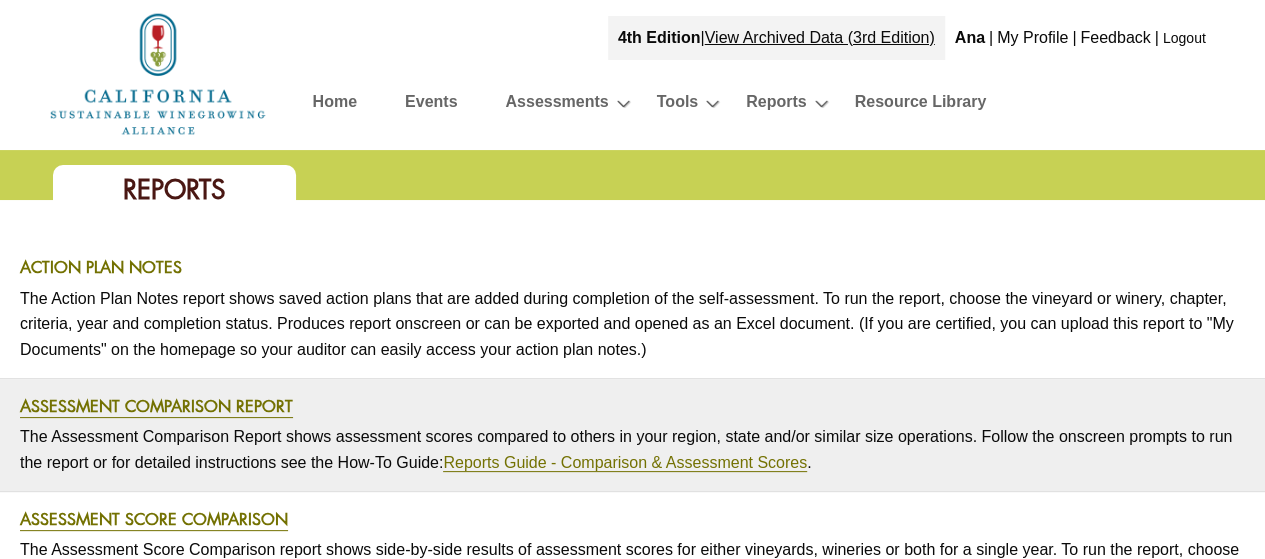 click on "Action Plan Notes" at bounding box center [101, 267] 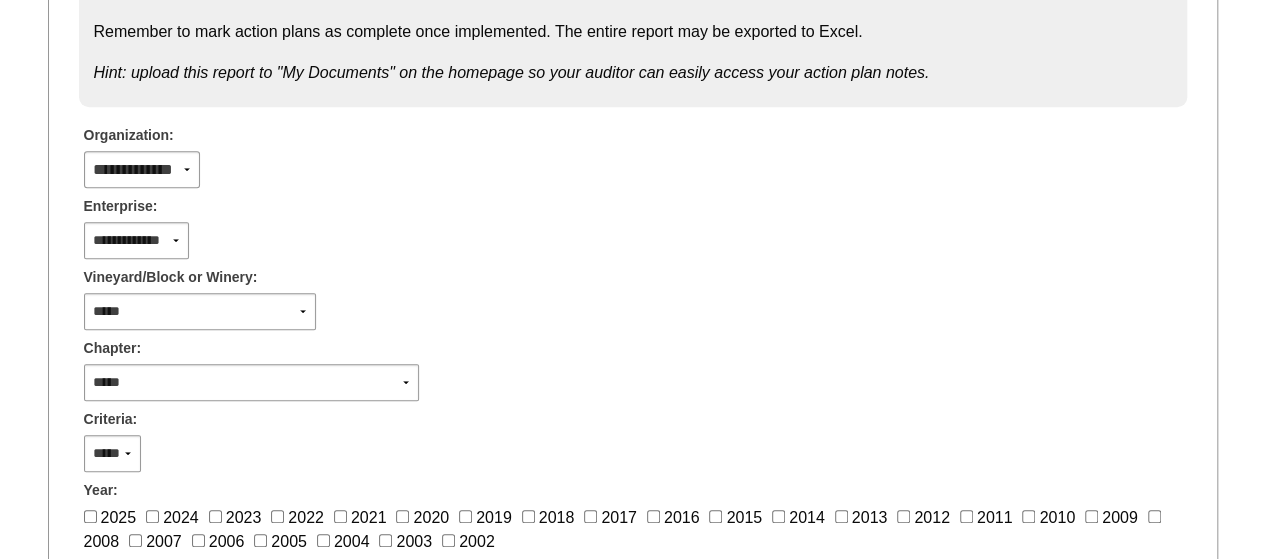 scroll, scrollTop: 415, scrollLeft: 0, axis: vertical 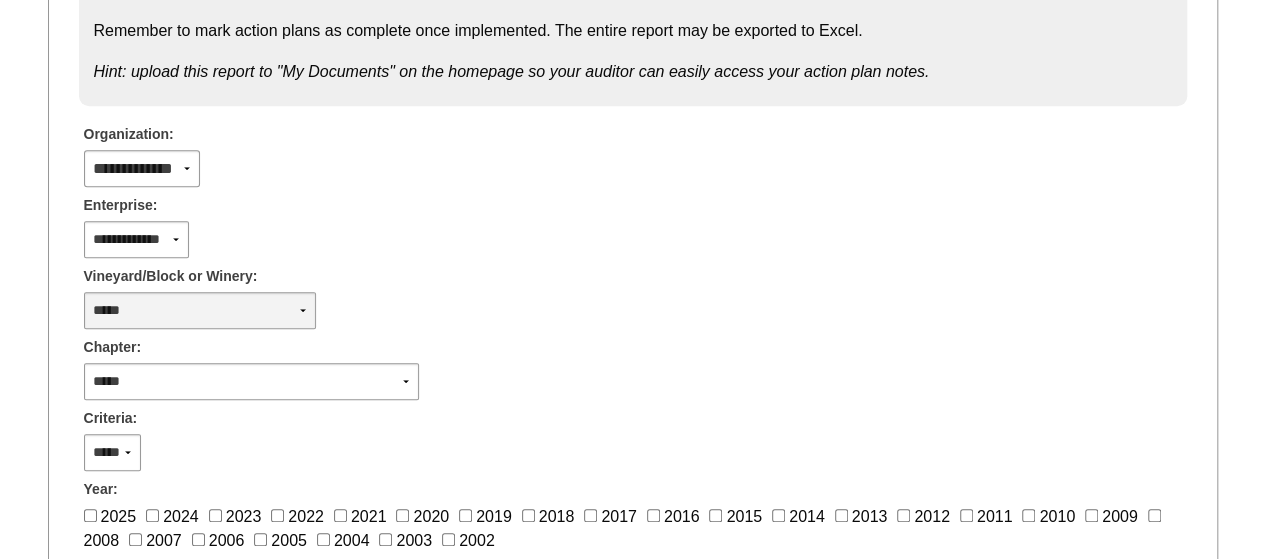 click on "**********" at bounding box center [200, 310] 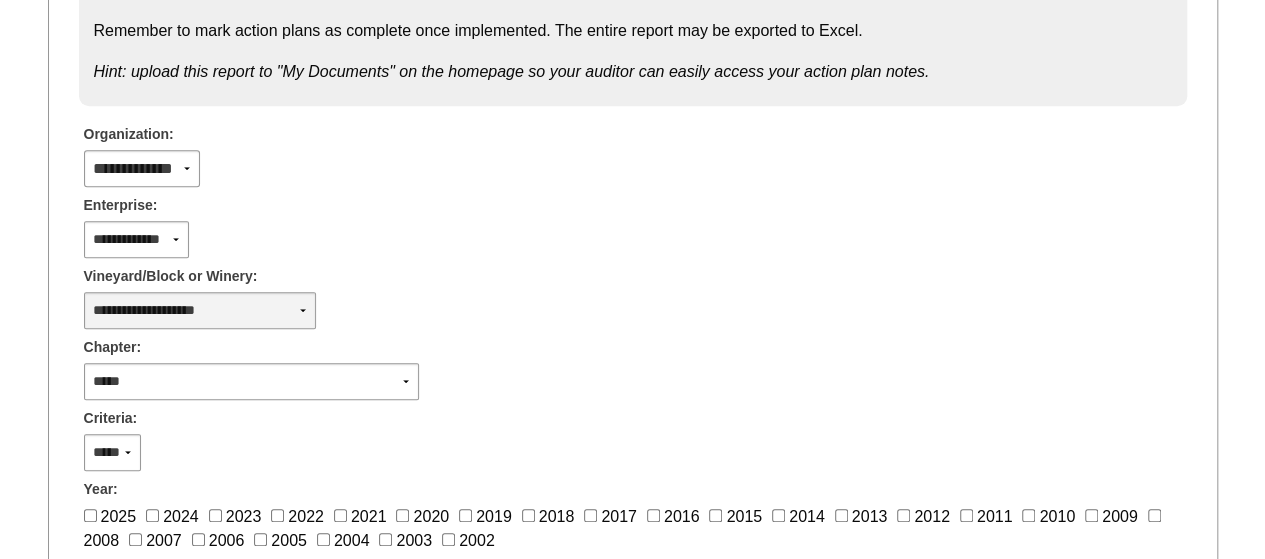 click on "**********" at bounding box center (200, 310) 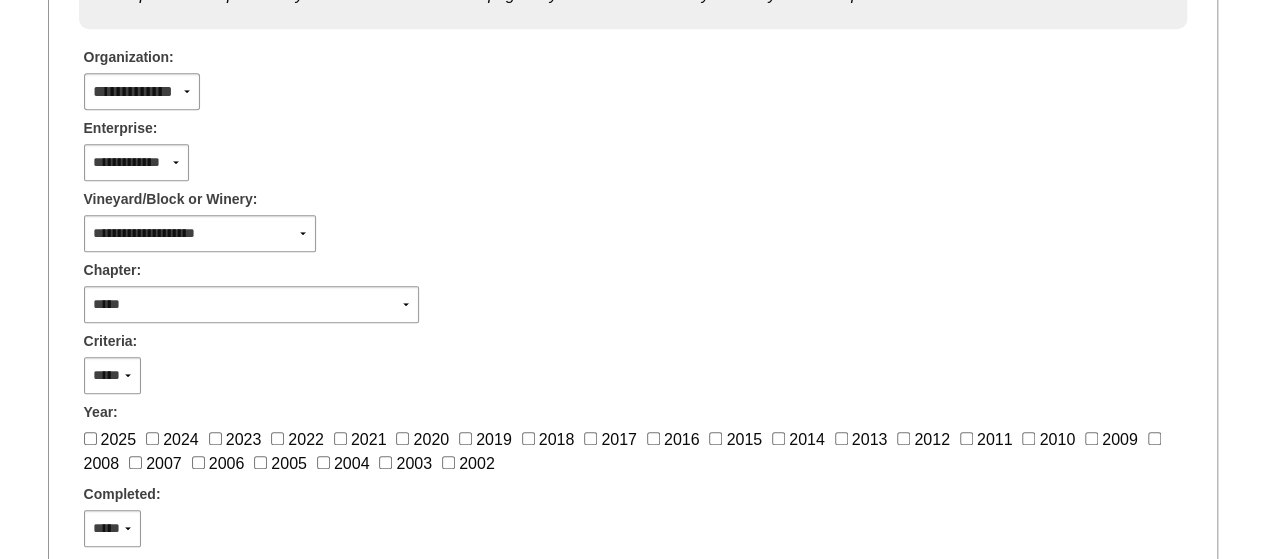 scroll, scrollTop: 493, scrollLeft: 0, axis: vertical 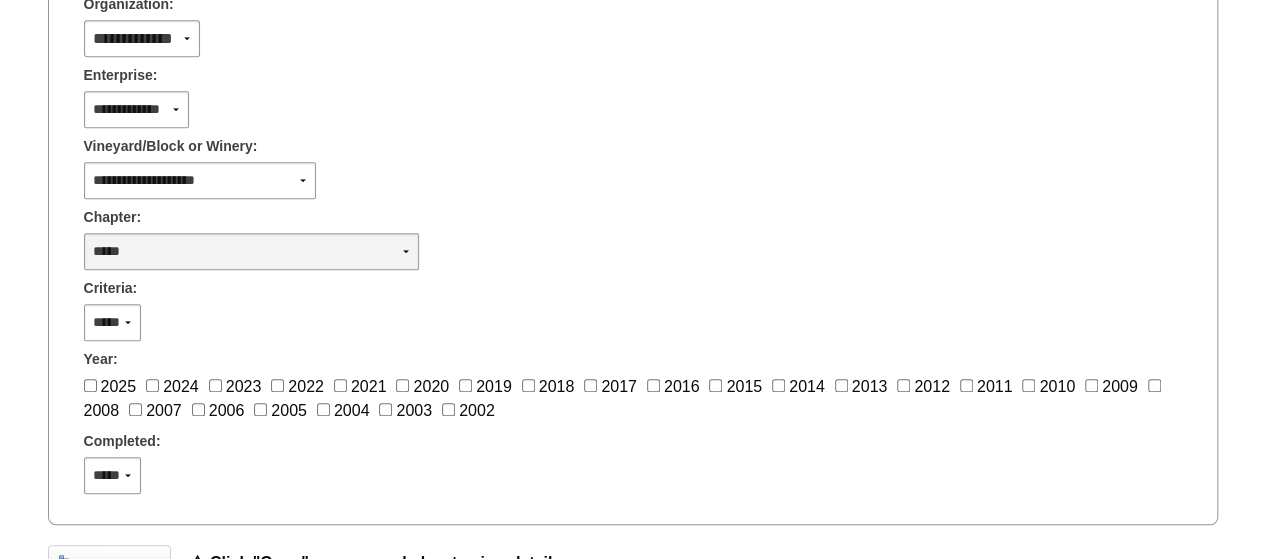 click on "**********" at bounding box center [251, 251] 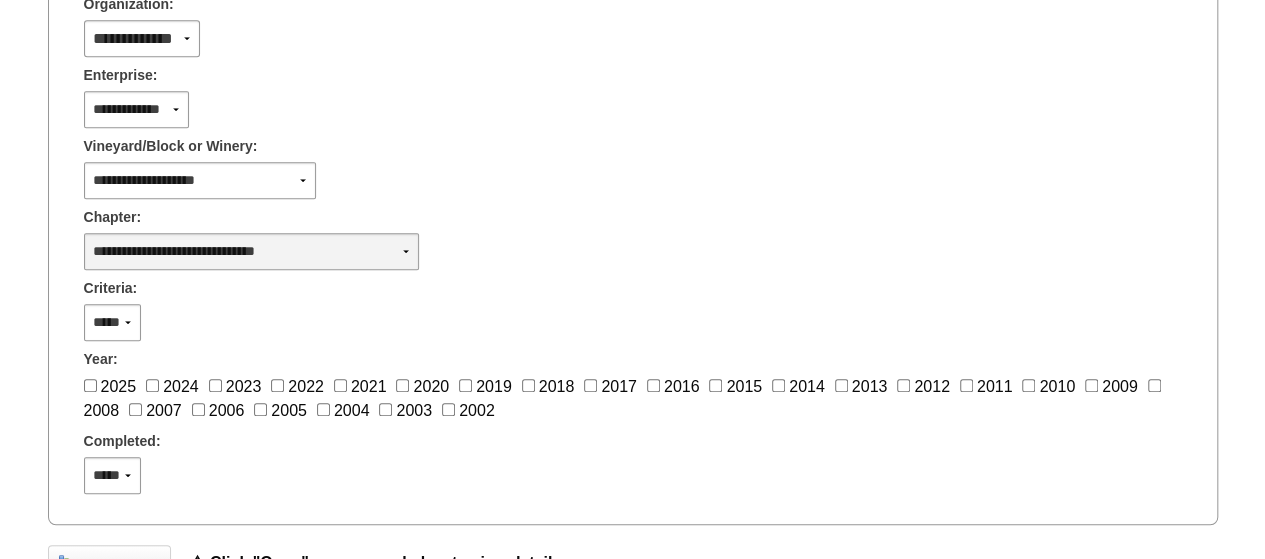 click on "**********" at bounding box center [251, 251] 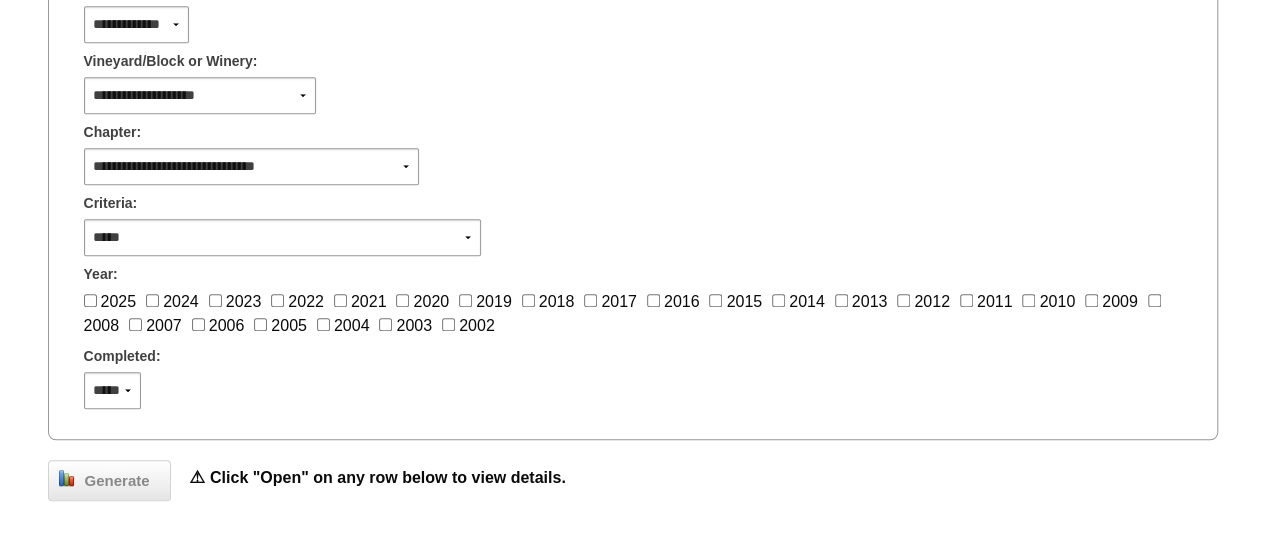 scroll, scrollTop: 628, scrollLeft: 0, axis: vertical 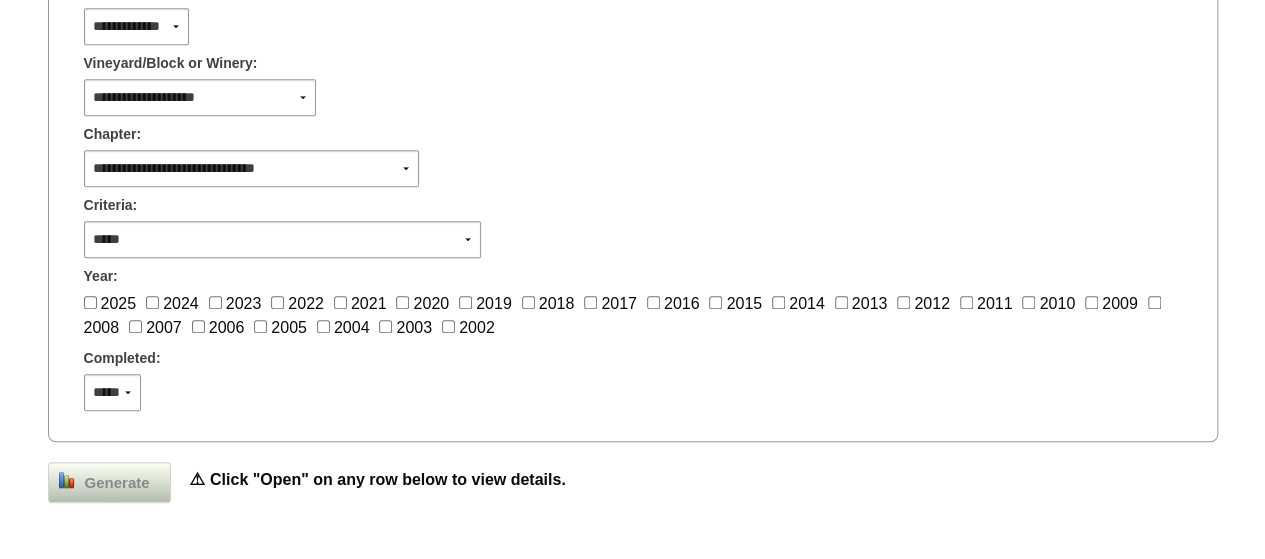 click on "Generate" at bounding box center (117, 483) 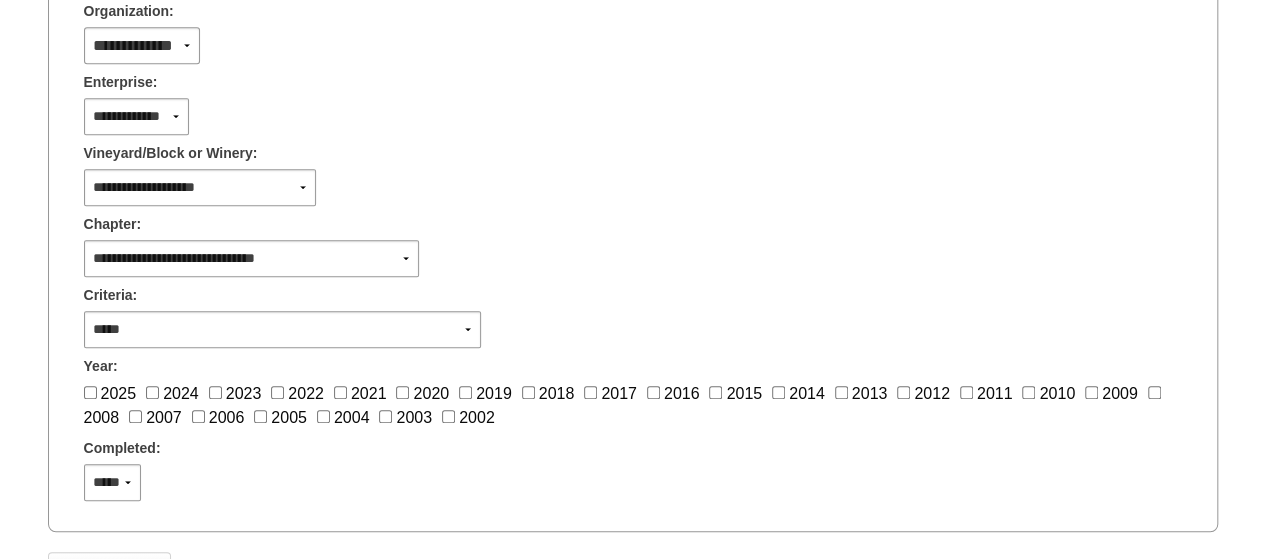 scroll, scrollTop: 524, scrollLeft: 0, axis: vertical 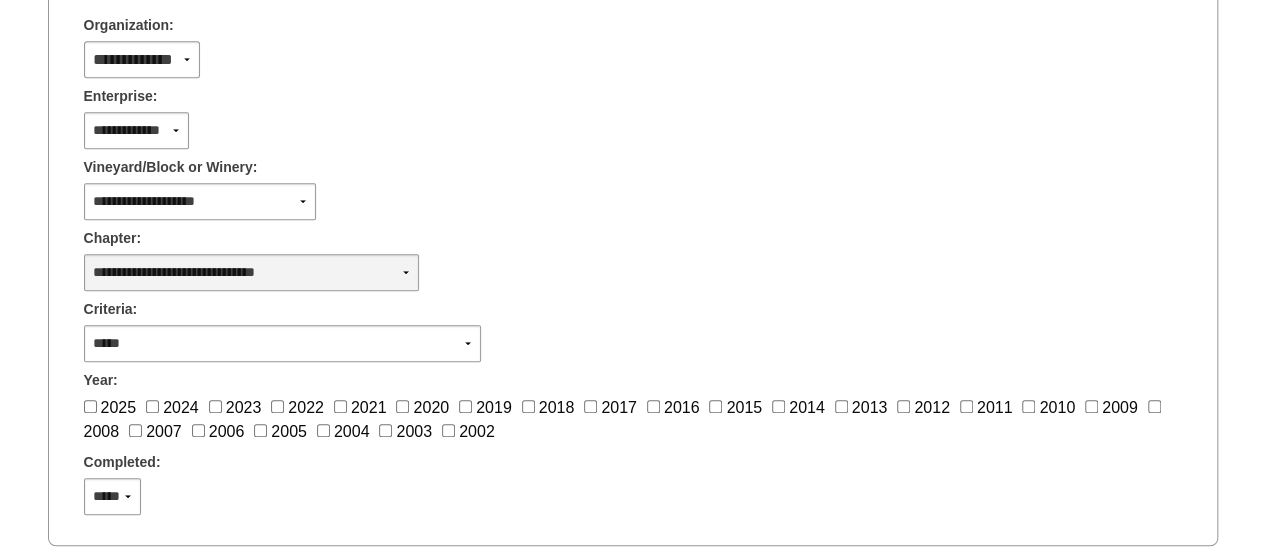 click on "**********" at bounding box center (251, 272) 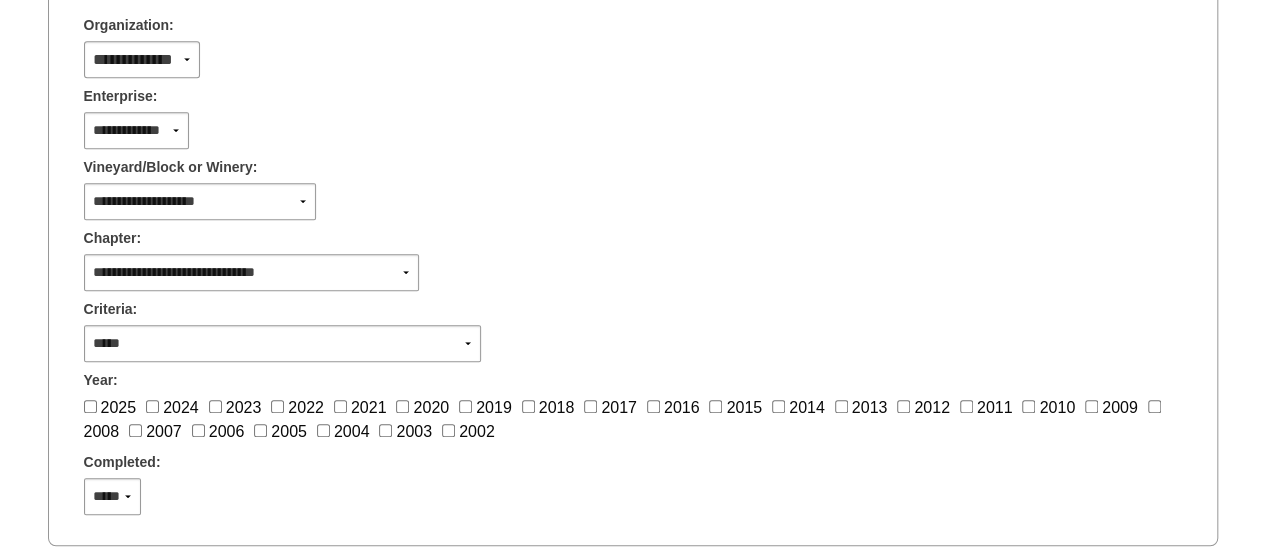 scroll, scrollTop: 682, scrollLeft: 0, axis: vertical 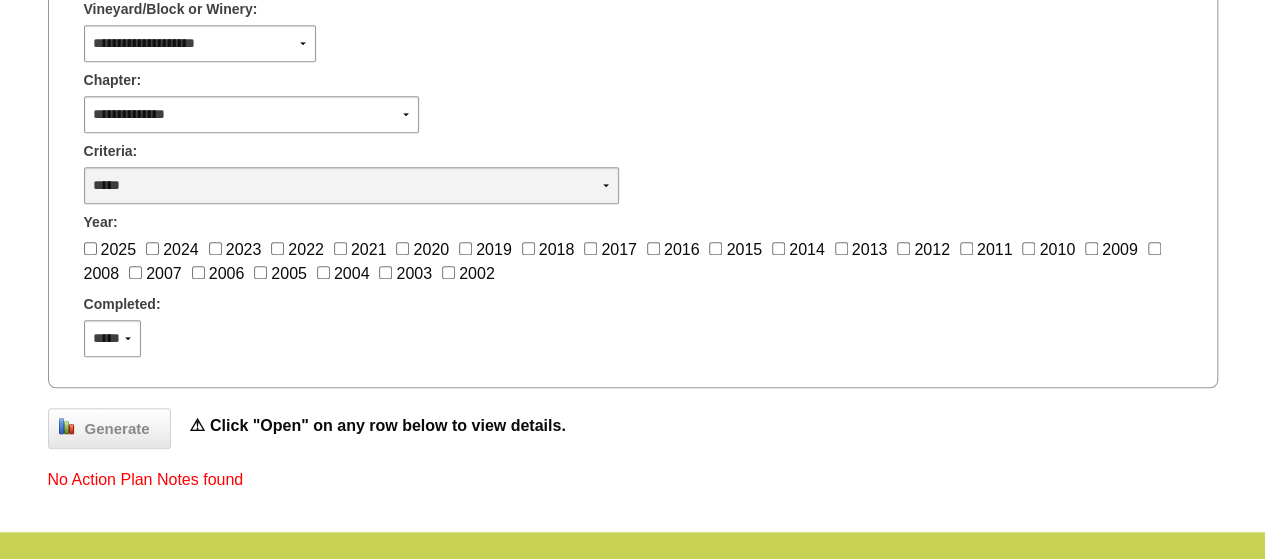 click on "**********" at bounding box center (351, 185) 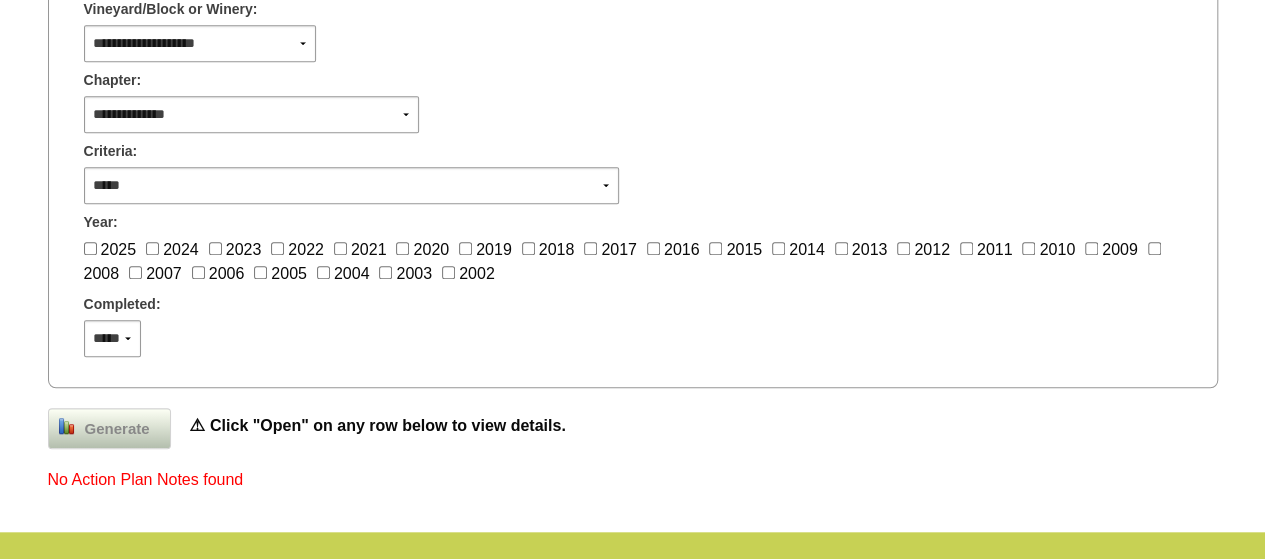 click on "Generate" at bounding box center [117, 429] 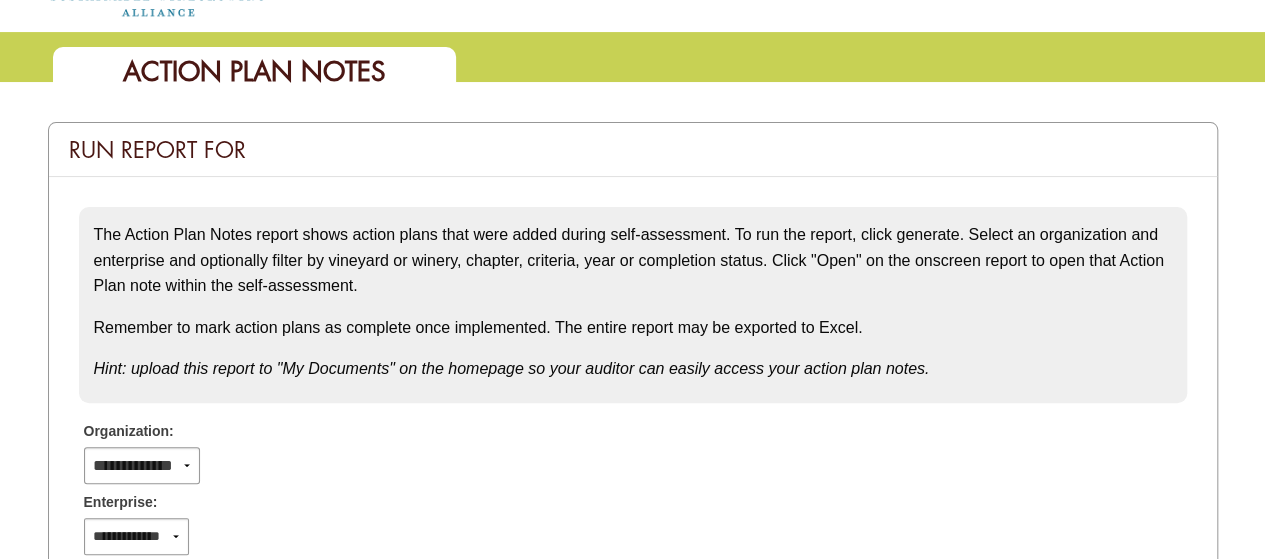 scroll, scrollTop: 0, scrollLeft: 0, axis: both 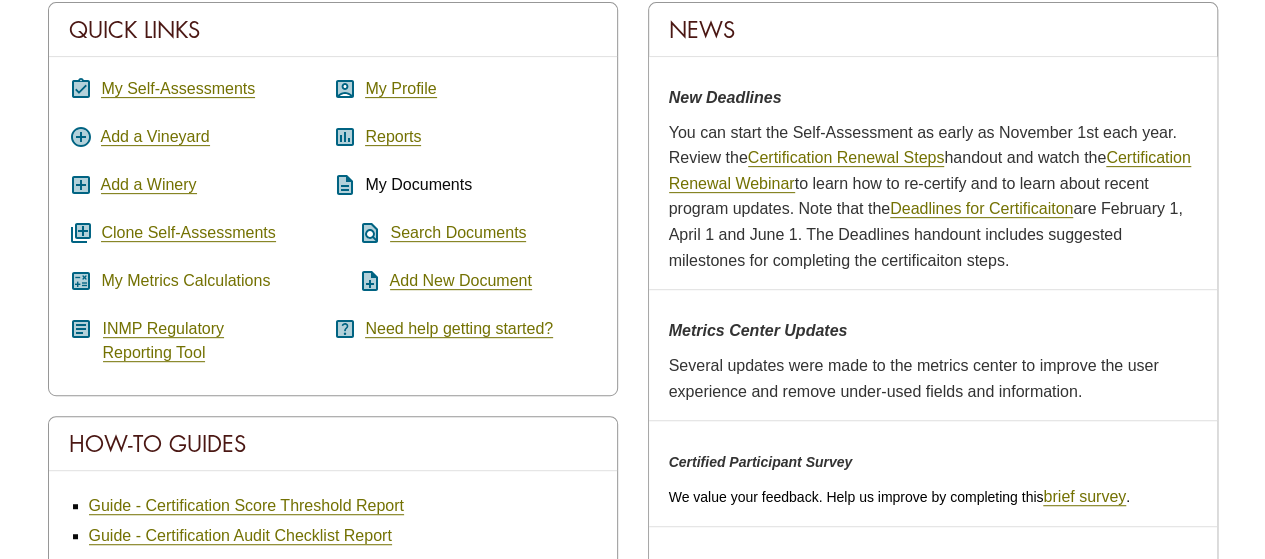 click on "My Metrics Calculations" at bounding box center (185, 281) 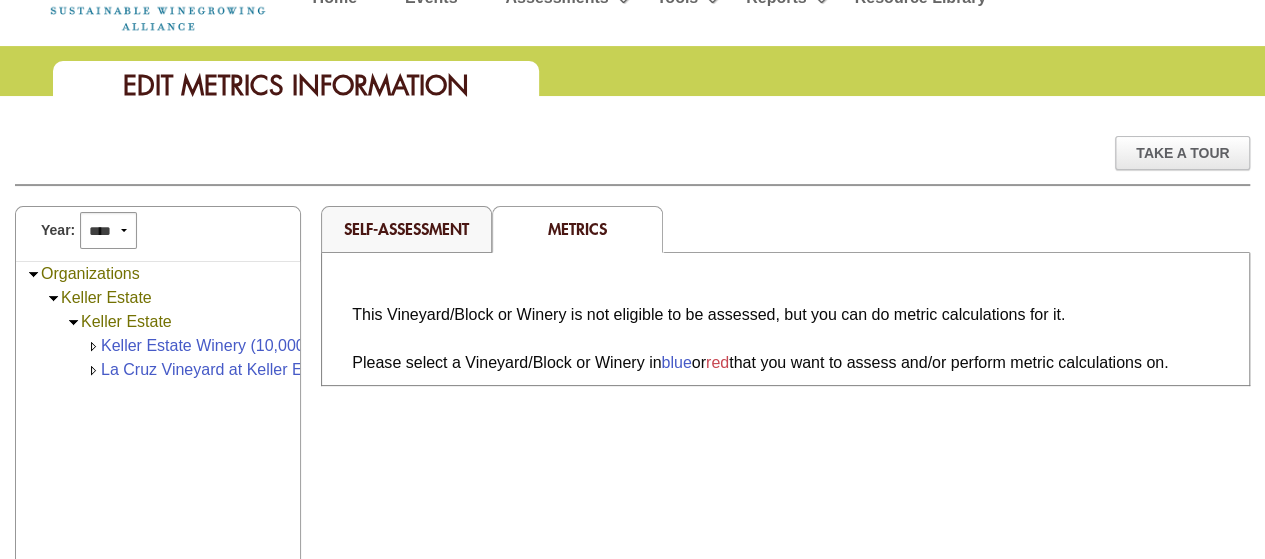 scroll, scrollTop: 105, scrollLeft: 0, axis: vertical 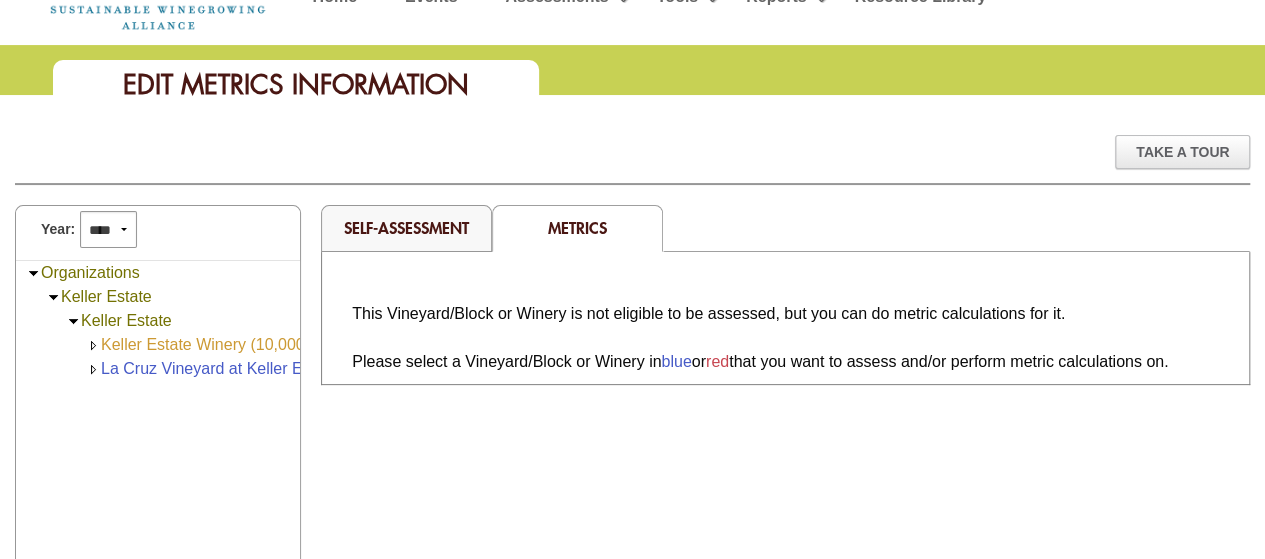 click on "Keller Estate Winery (10,000.00)" at bounding box center [216, 344] 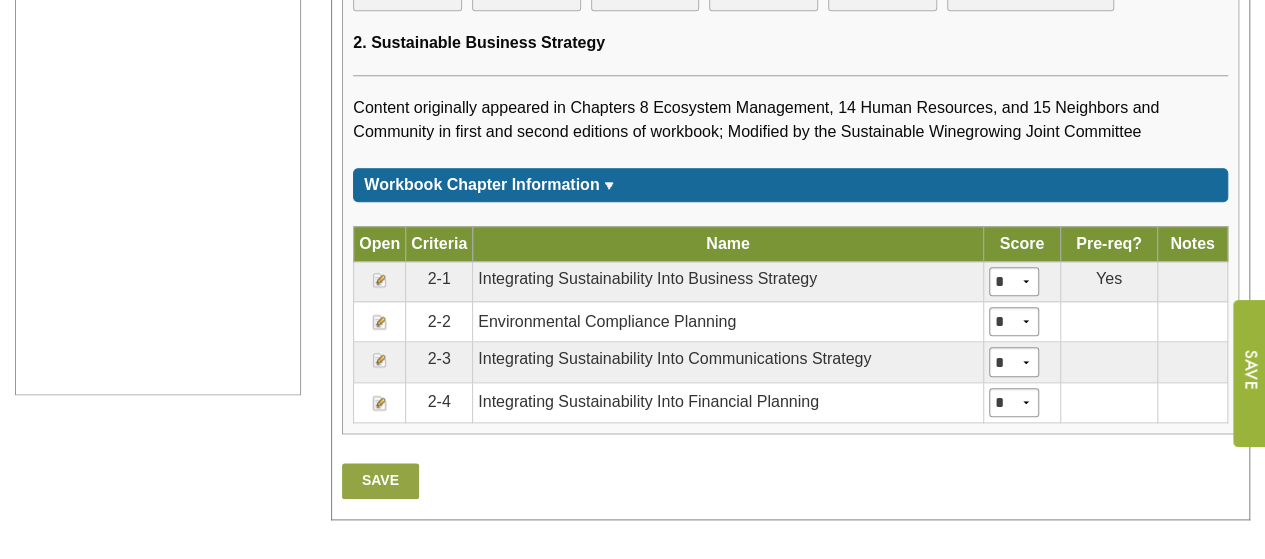 scroll, scrollTop: 966, scrollLeft: 0, axis: vertical 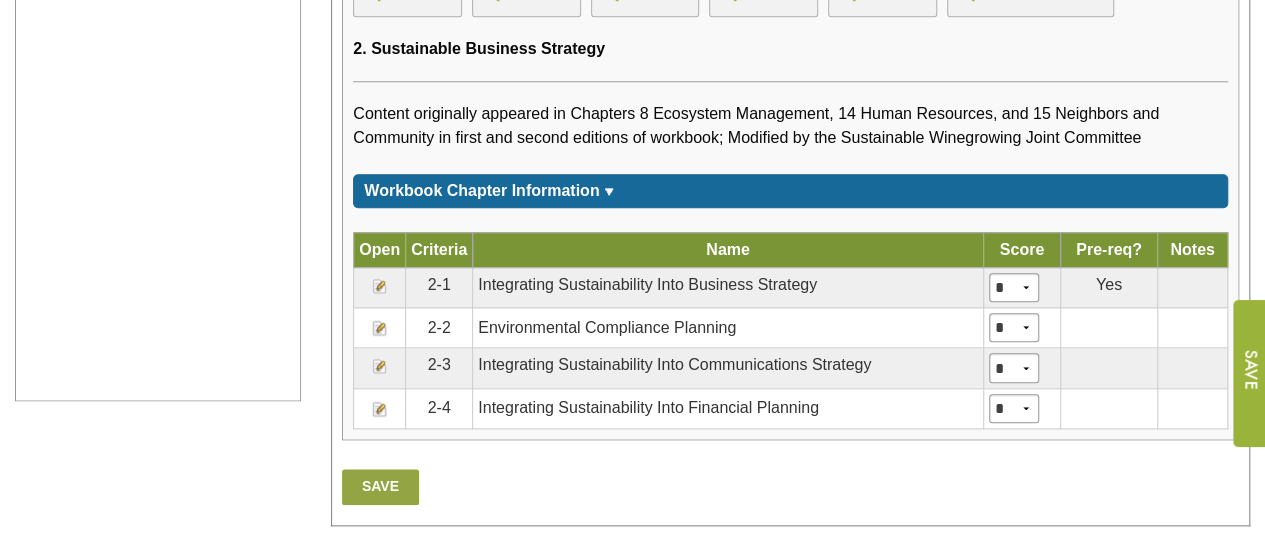 click at bounding box center [380, 286] 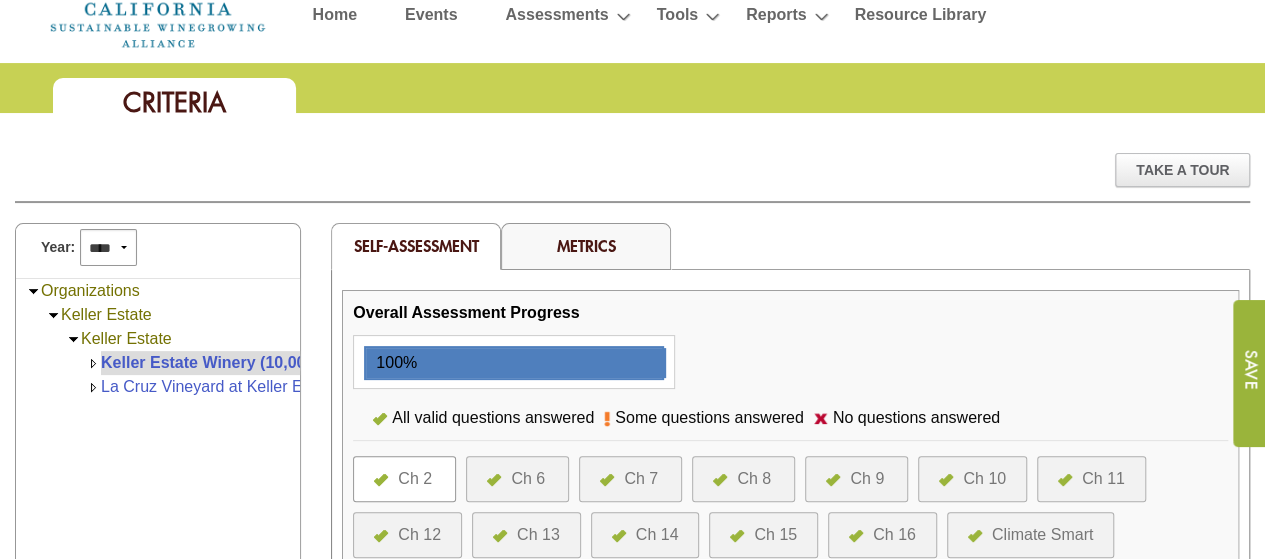 scroll, scrollTop: 83, scrollLeft: 0, axis: vertical 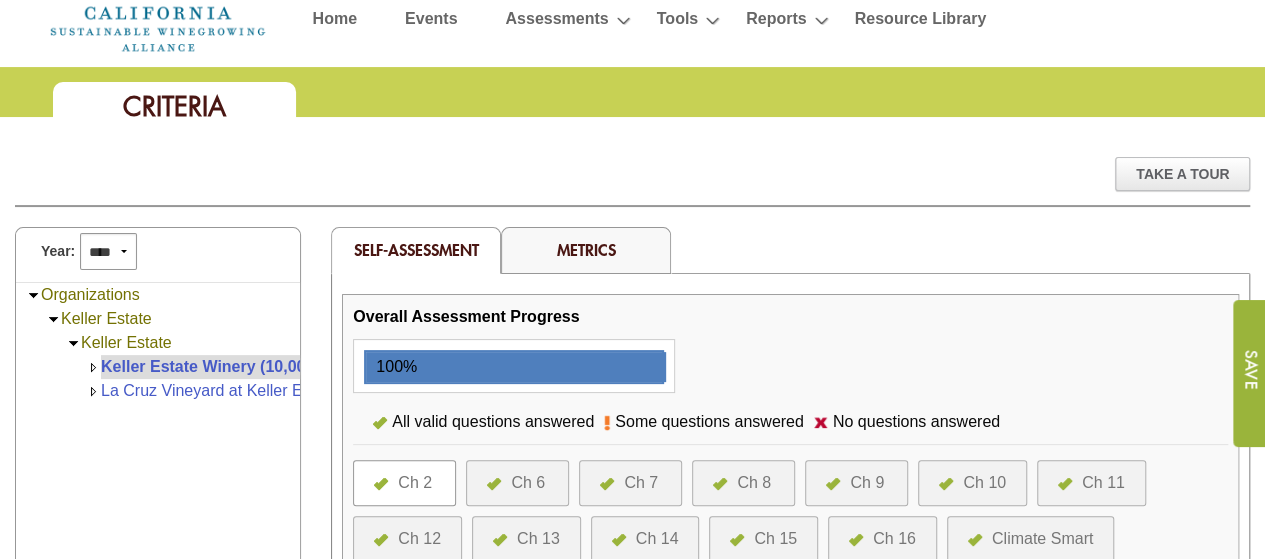 click on "Metrics" at bounding box center [586, 249] 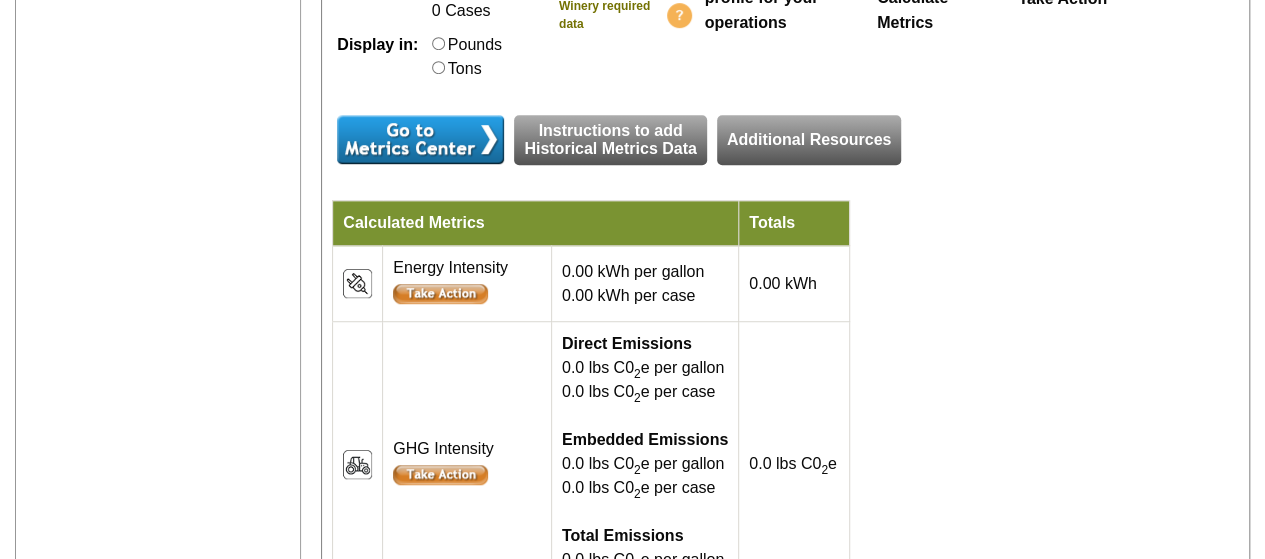 scroll, scrollTop: 558, scrollLeft: 0, axis: vertical 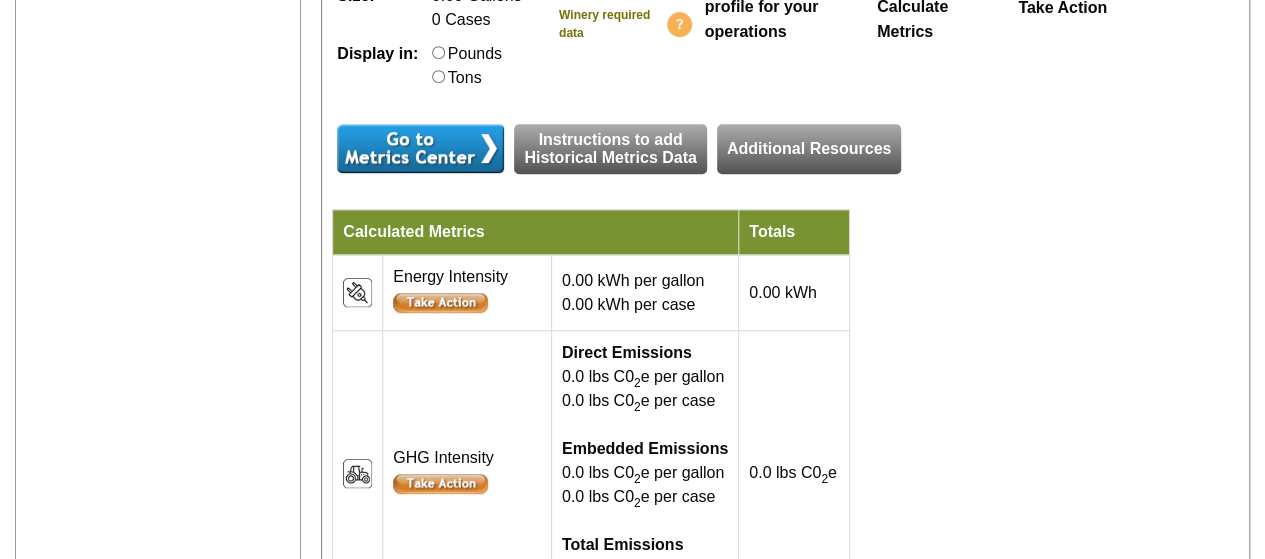 click at bounding box center [420, 148] 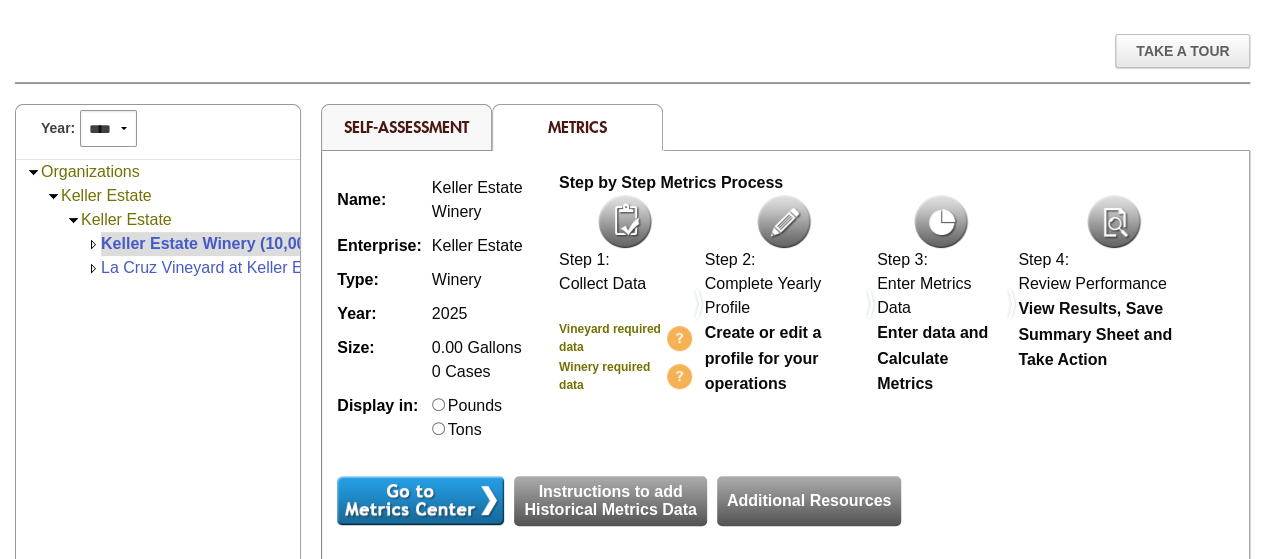 scroll, scrollTop: 174, scrollLeft: 0, axis: vertical 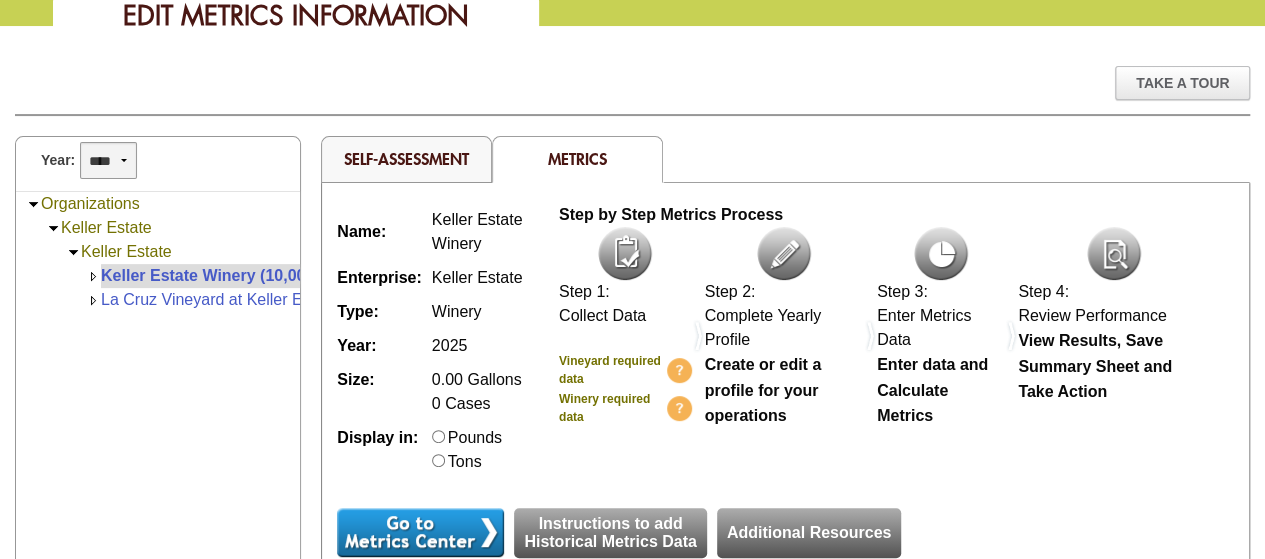 click on "****
****
****
****
****
****
****
****
****
****
****
****
****
****
****
****
****
****
****
****
****
****
****
****" at bounding box center [108, 160] 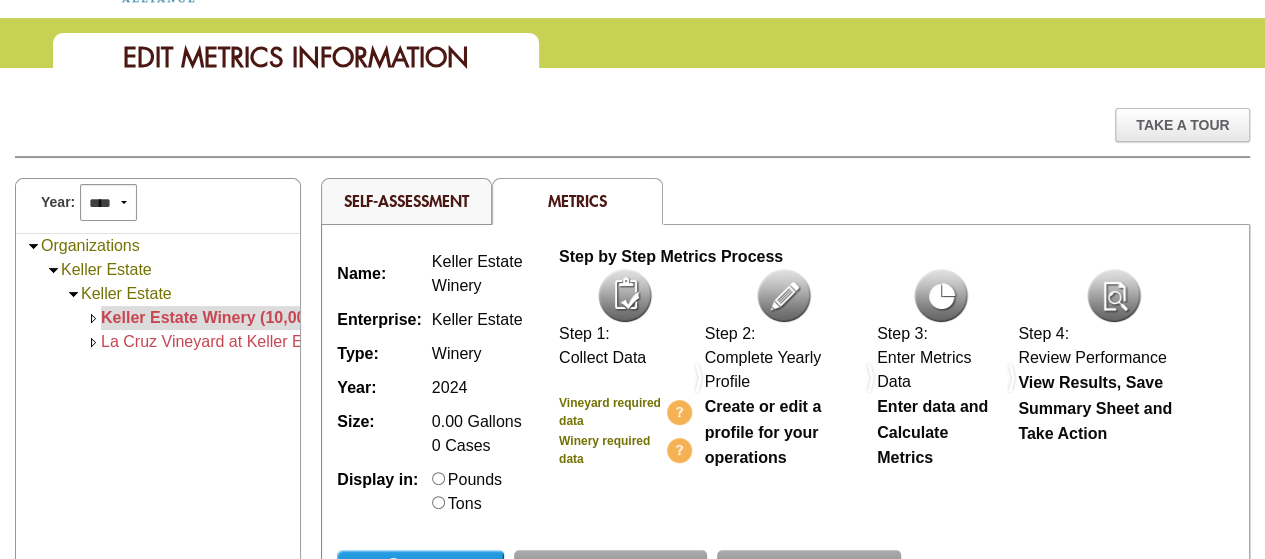 scroll, scrollTop: 0, scrollLeft: 0, axis: both 